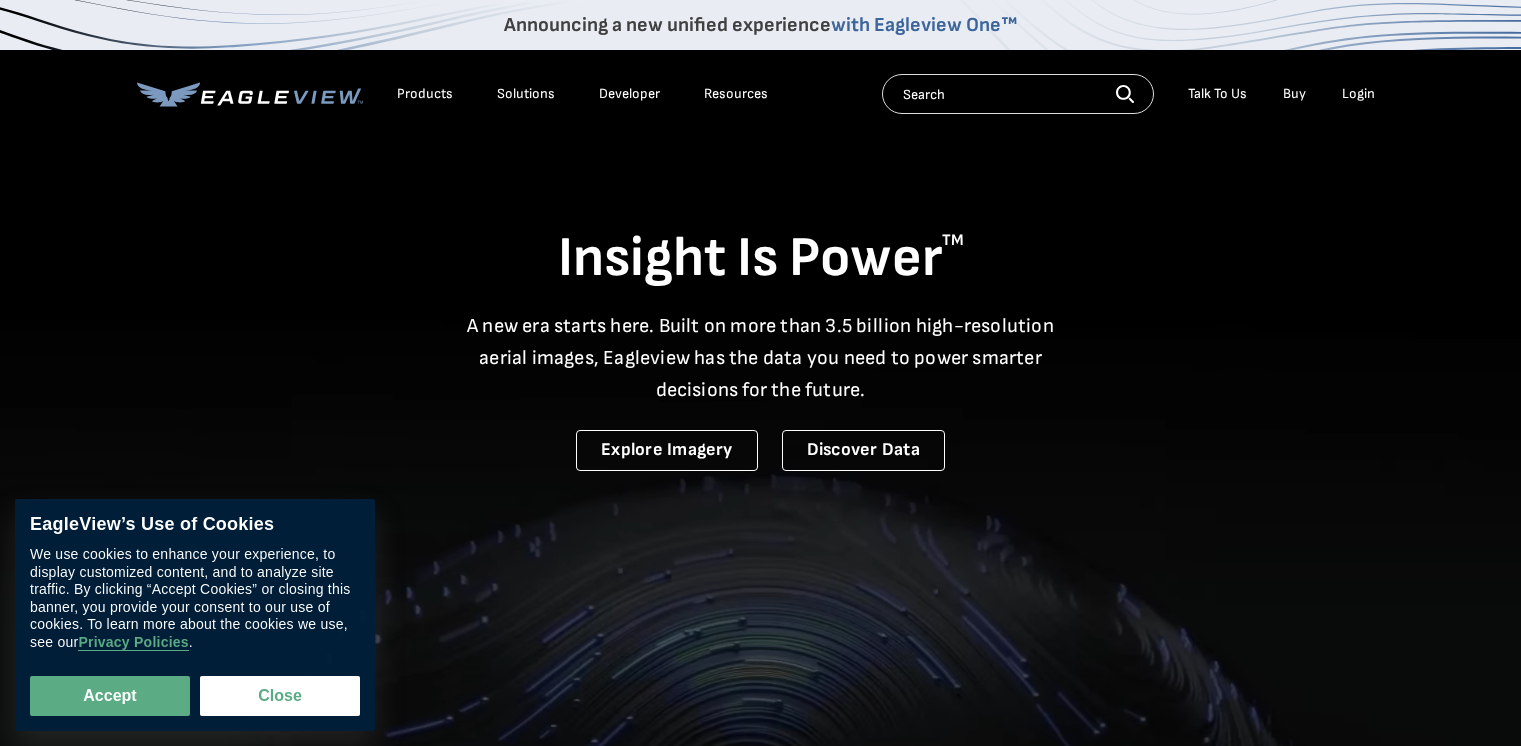 scroll, scrollTop: 0, scrollLeft: 0, axis: both 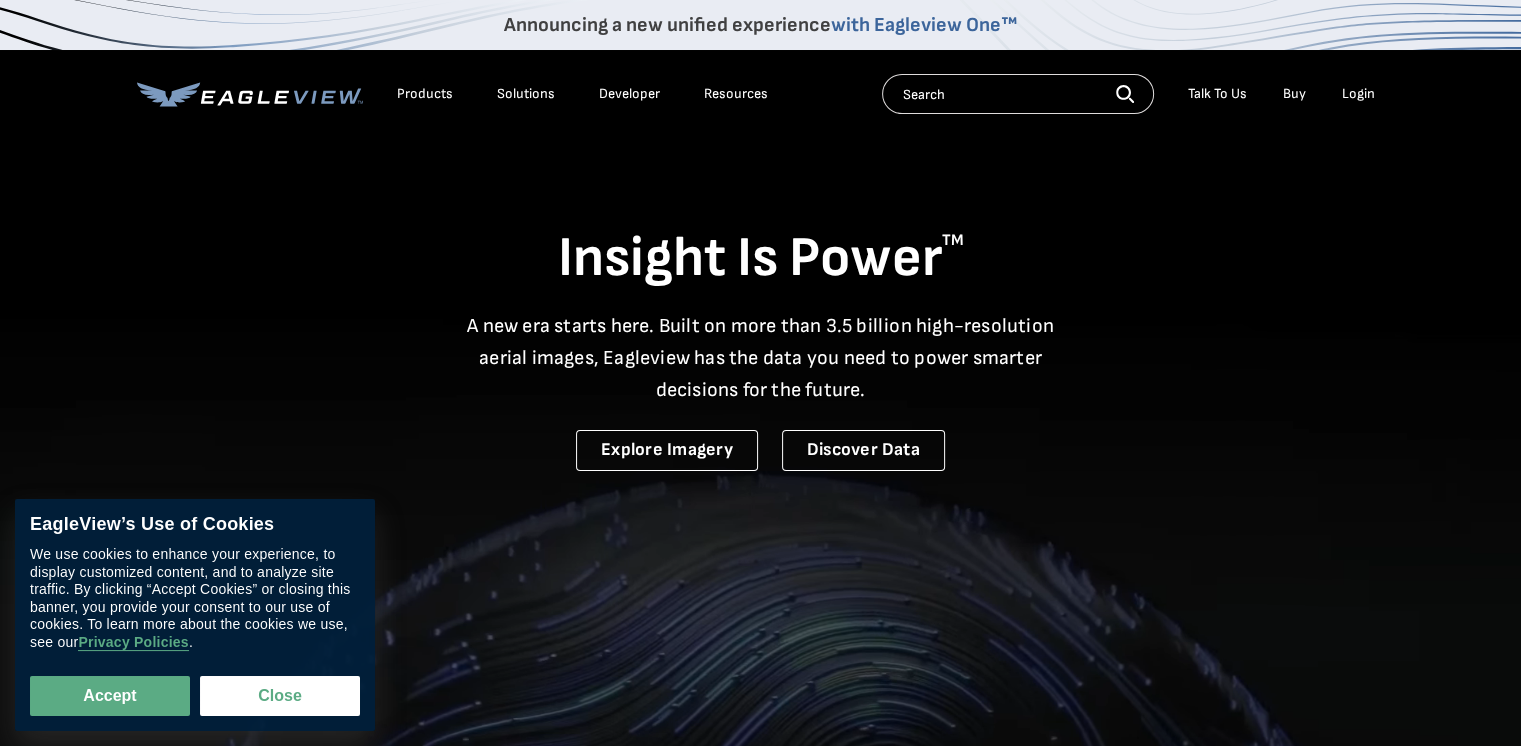 click on "Login" at bounding box center [1358, 94] 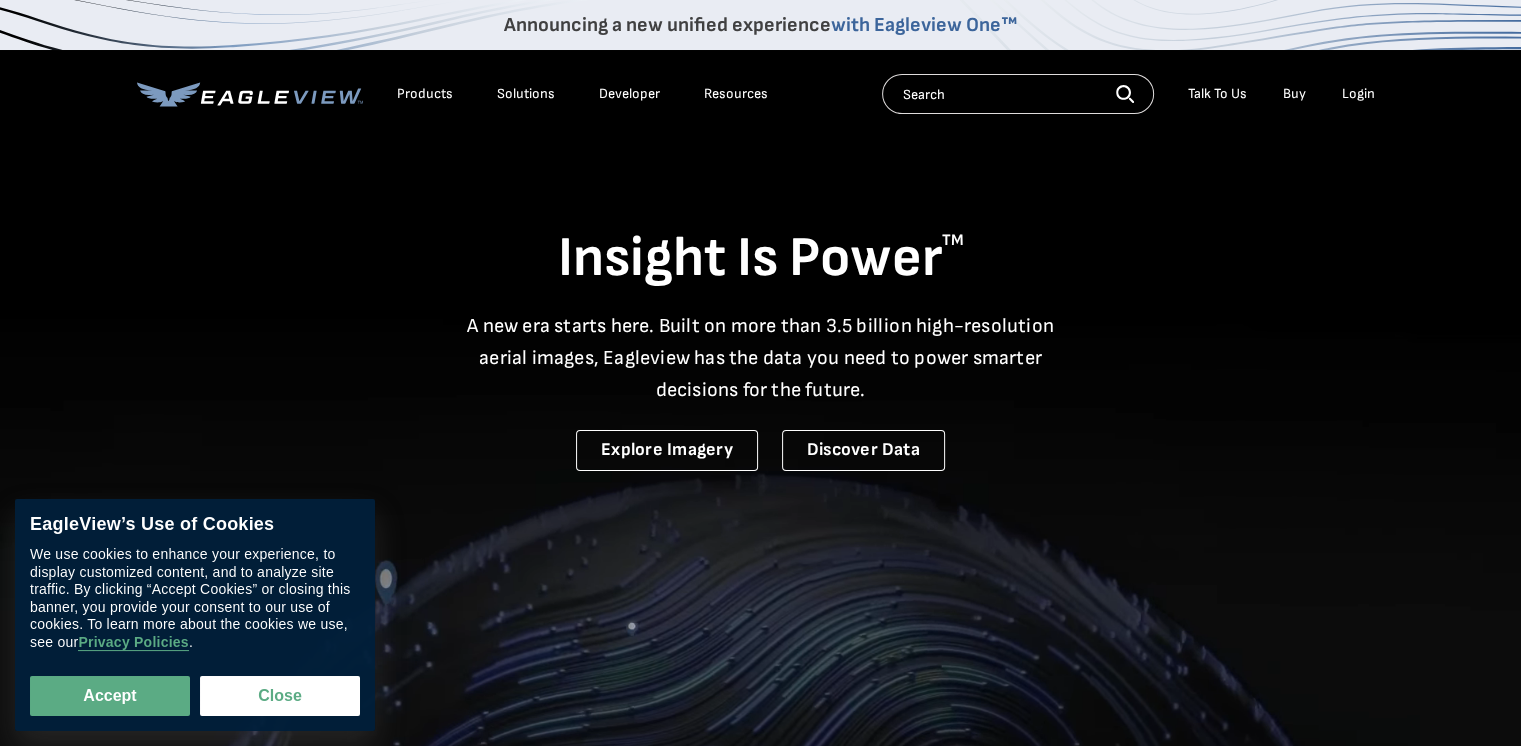 scroll, scrollTop: 0, scrollLeft: 0, axis: both 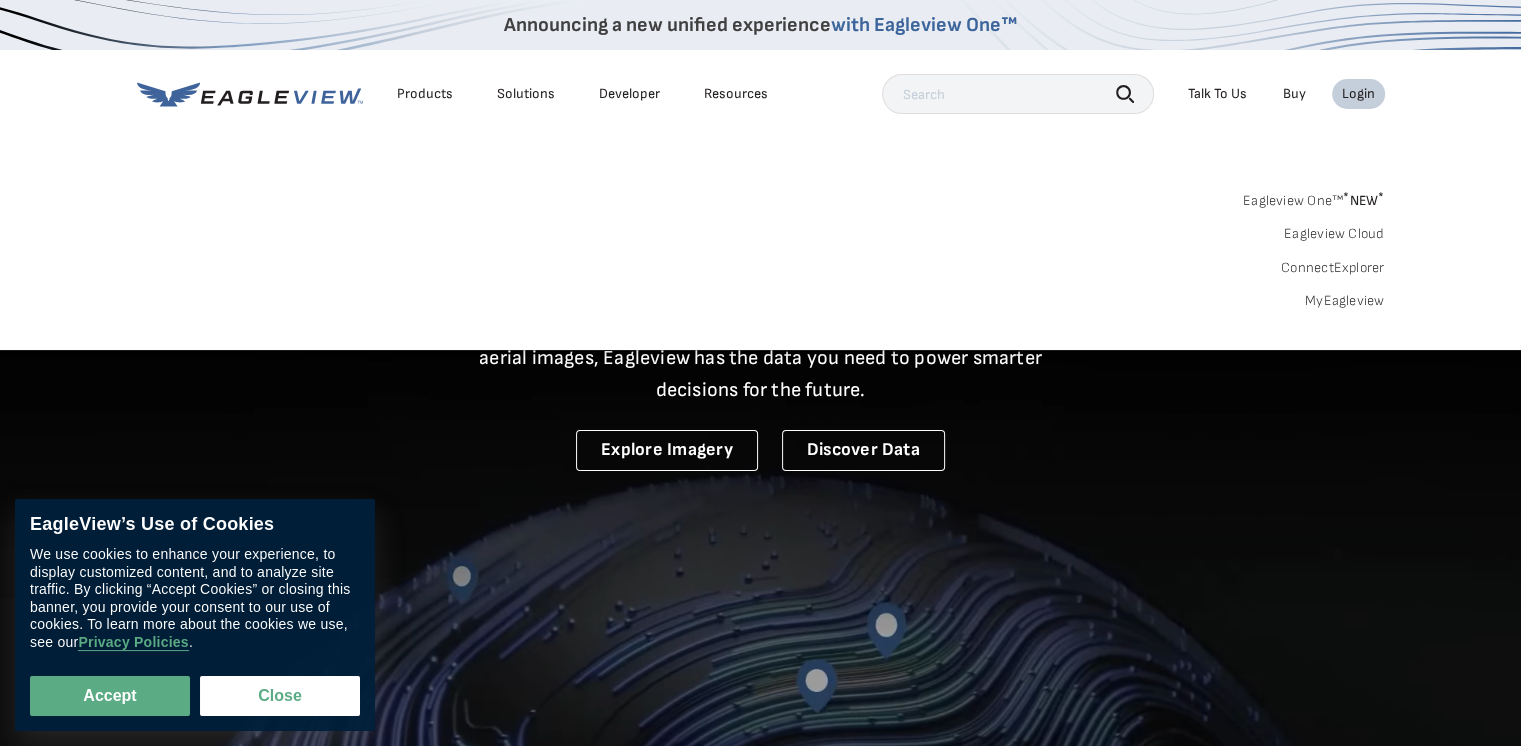 click on "Login" at bounding box center (1358, 94) 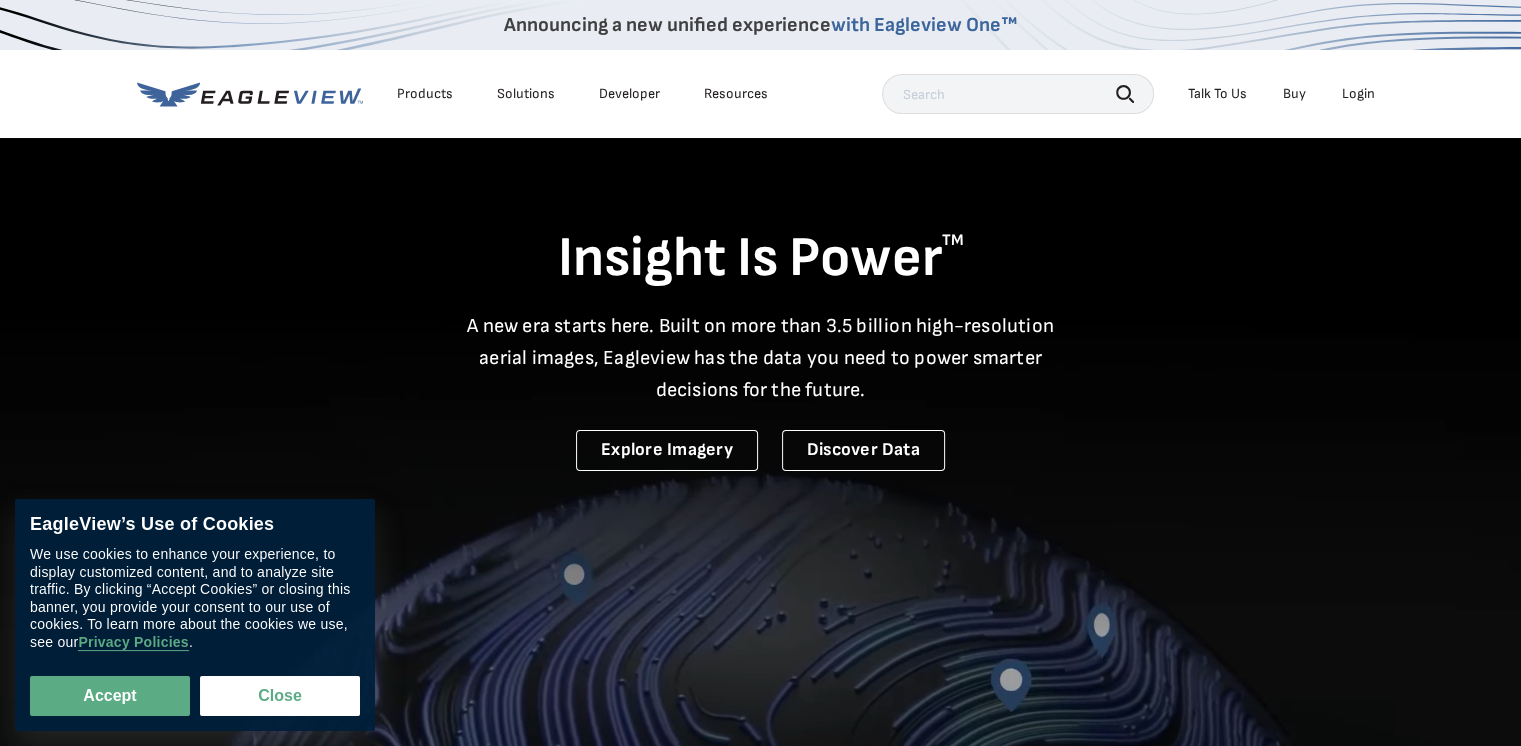 click on "Login" at bounding box center [1358, 94] 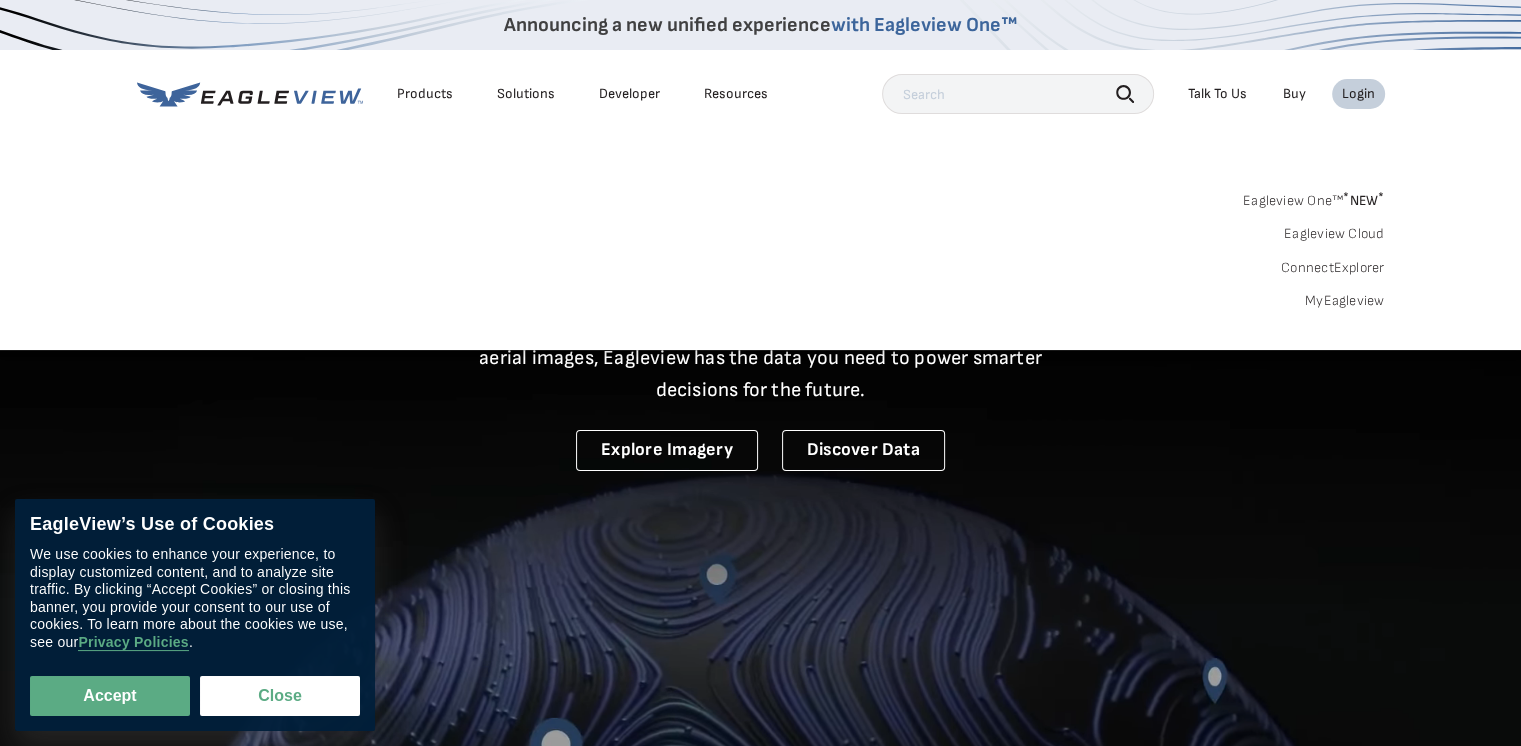 click on "MyEagleview" at bounding box center [1345, 301] 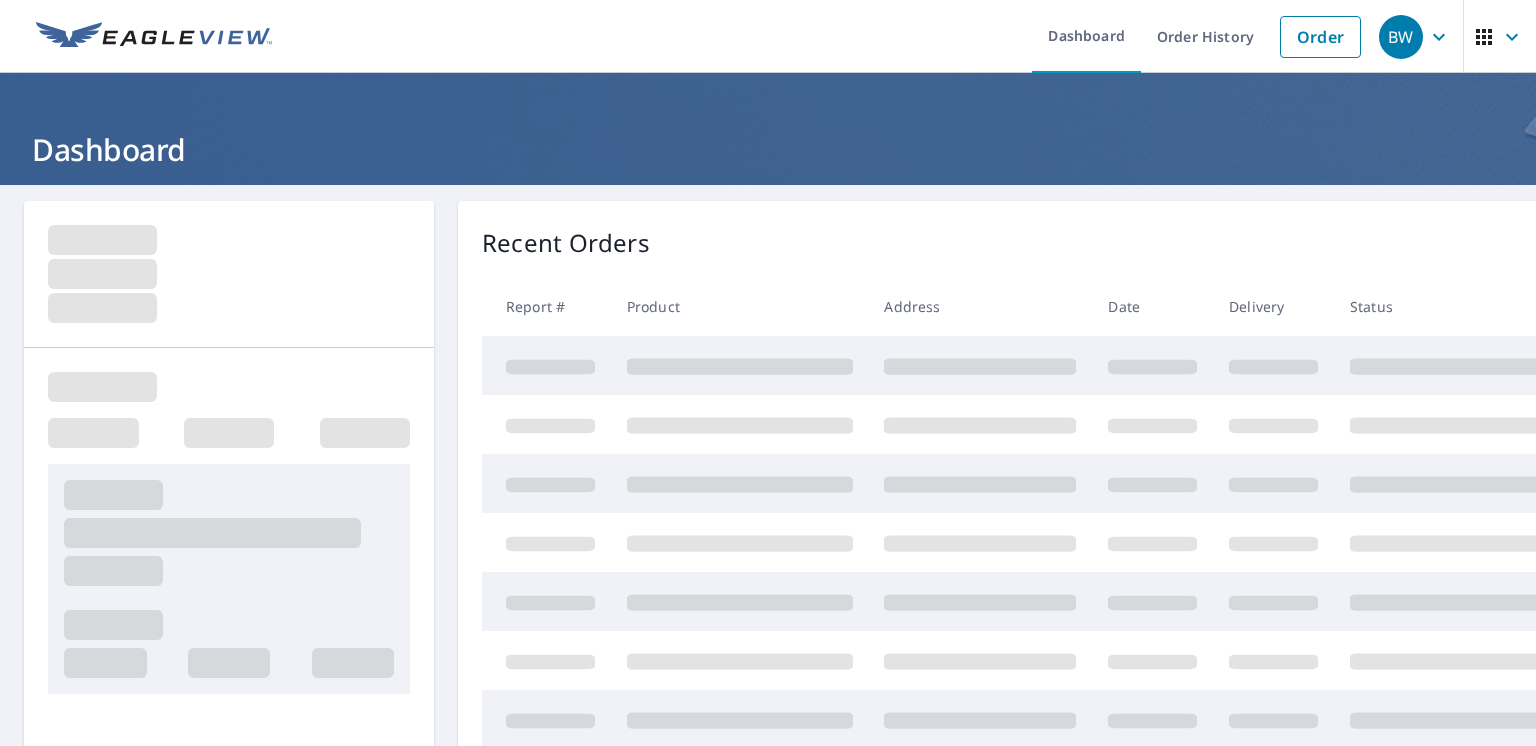 scroll, scrollTop: 0, scrollLeft: 0, axis: both 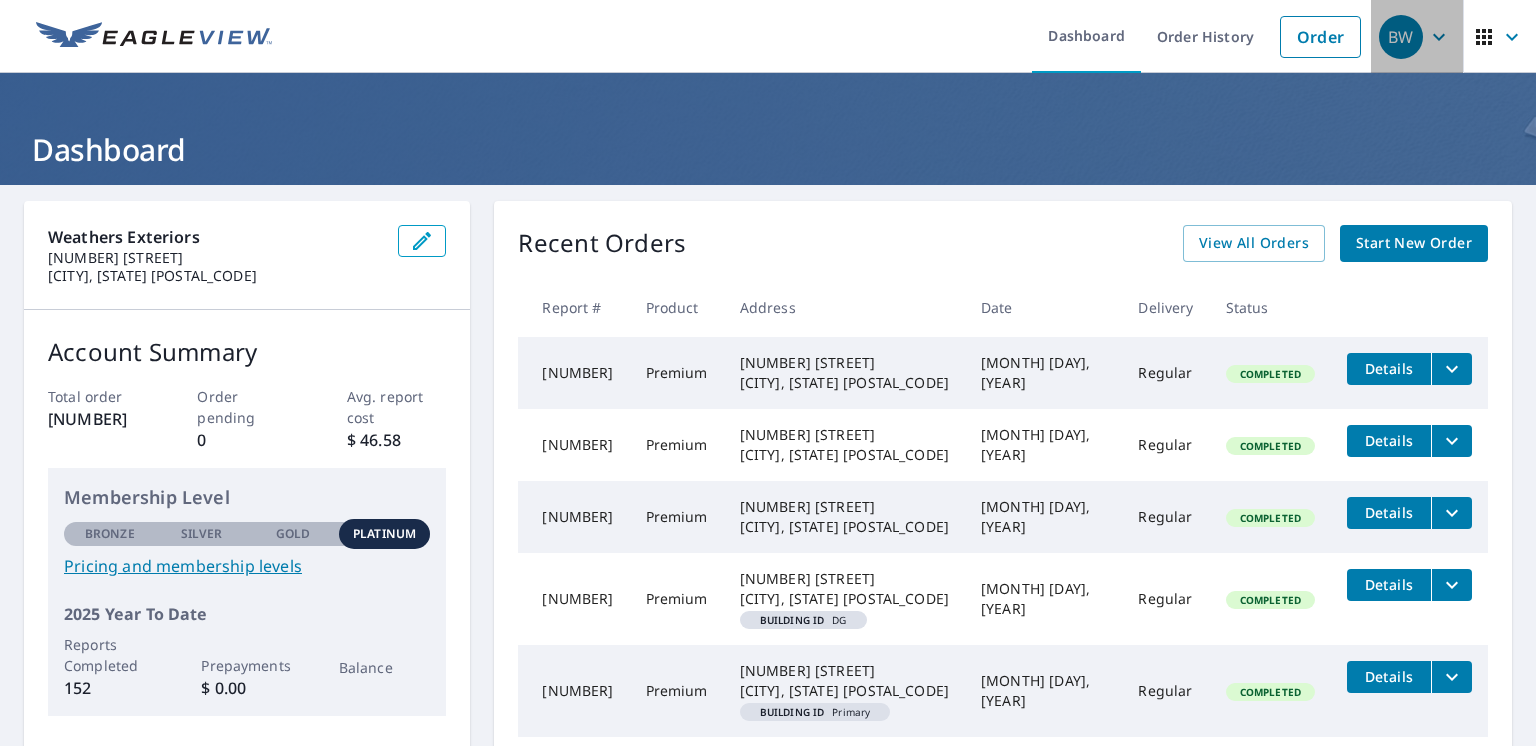 click 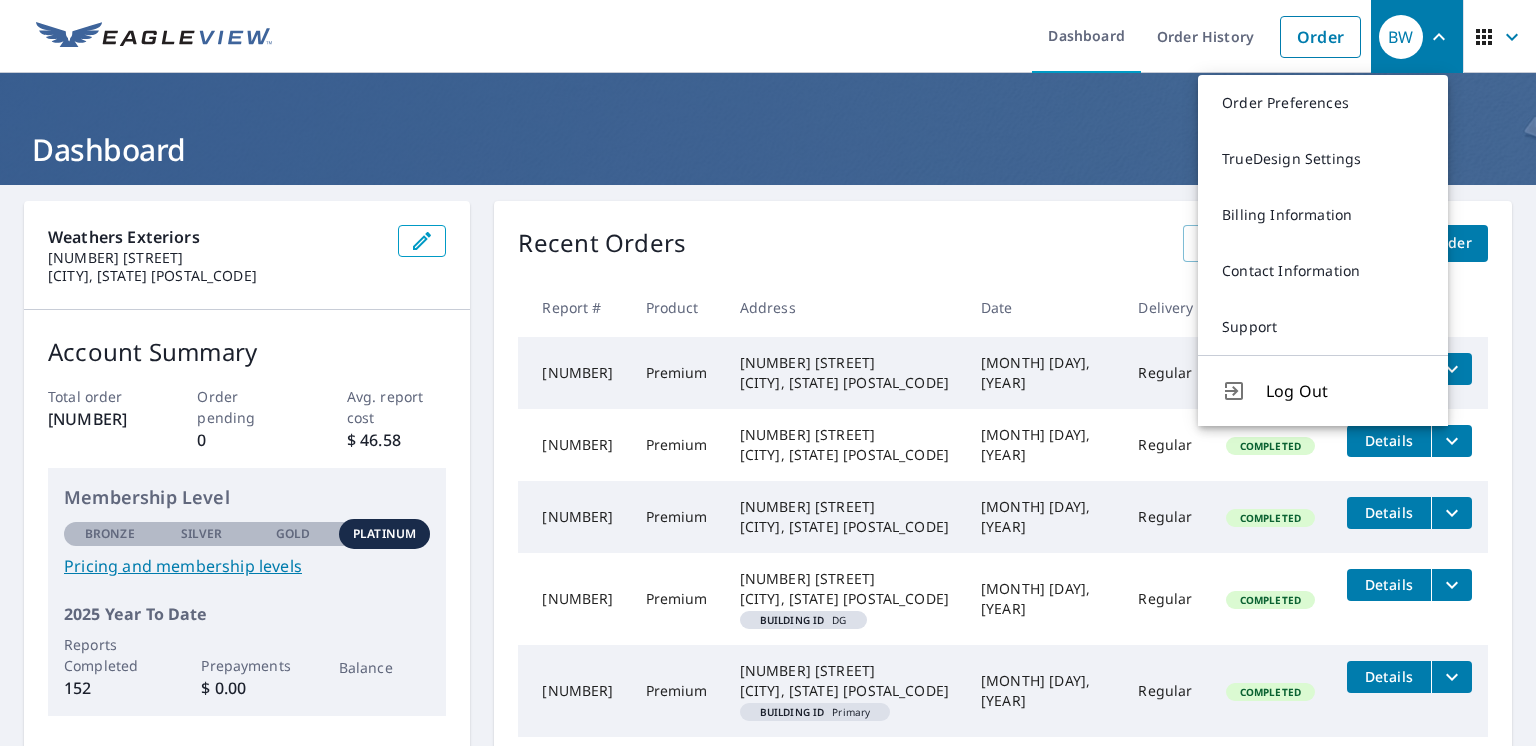 click 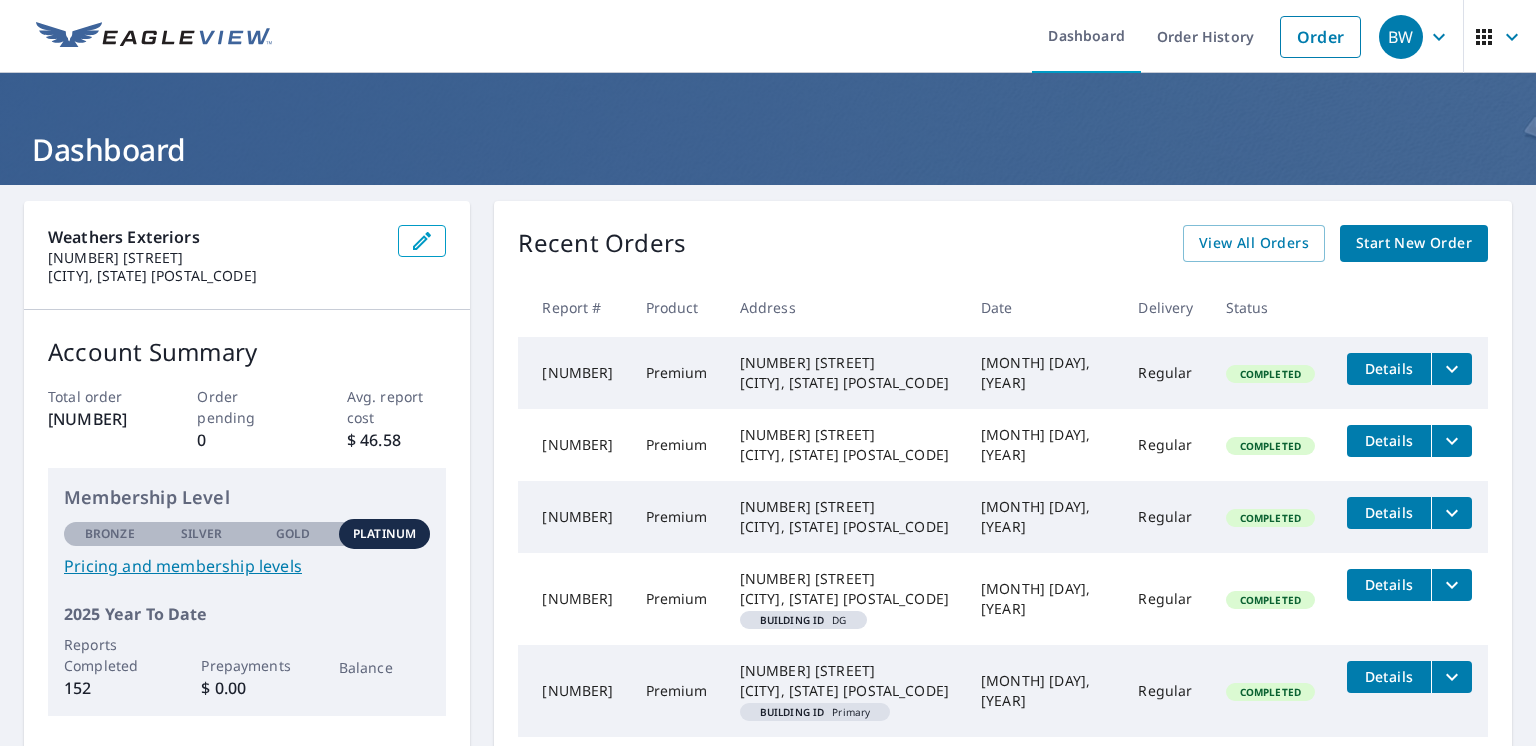 click 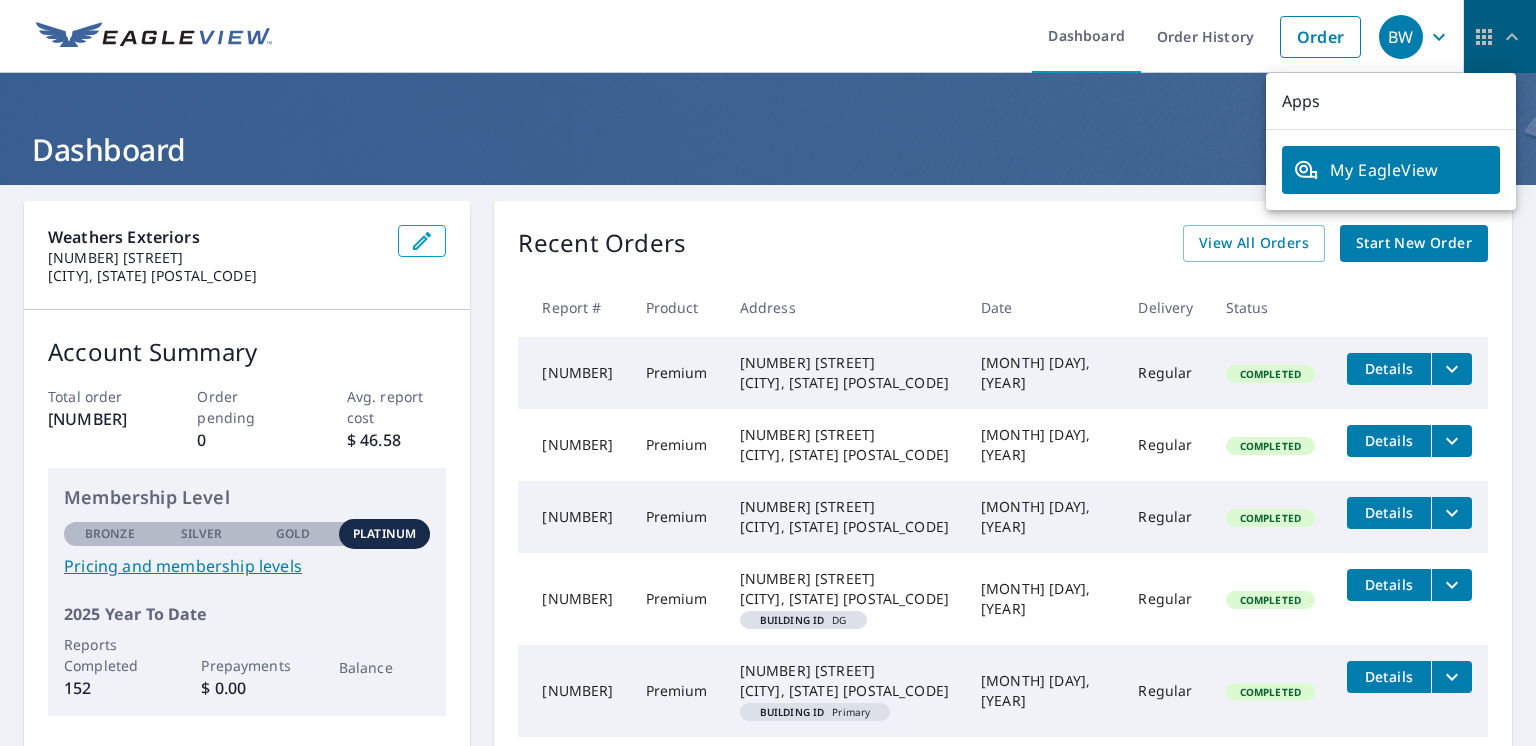 click 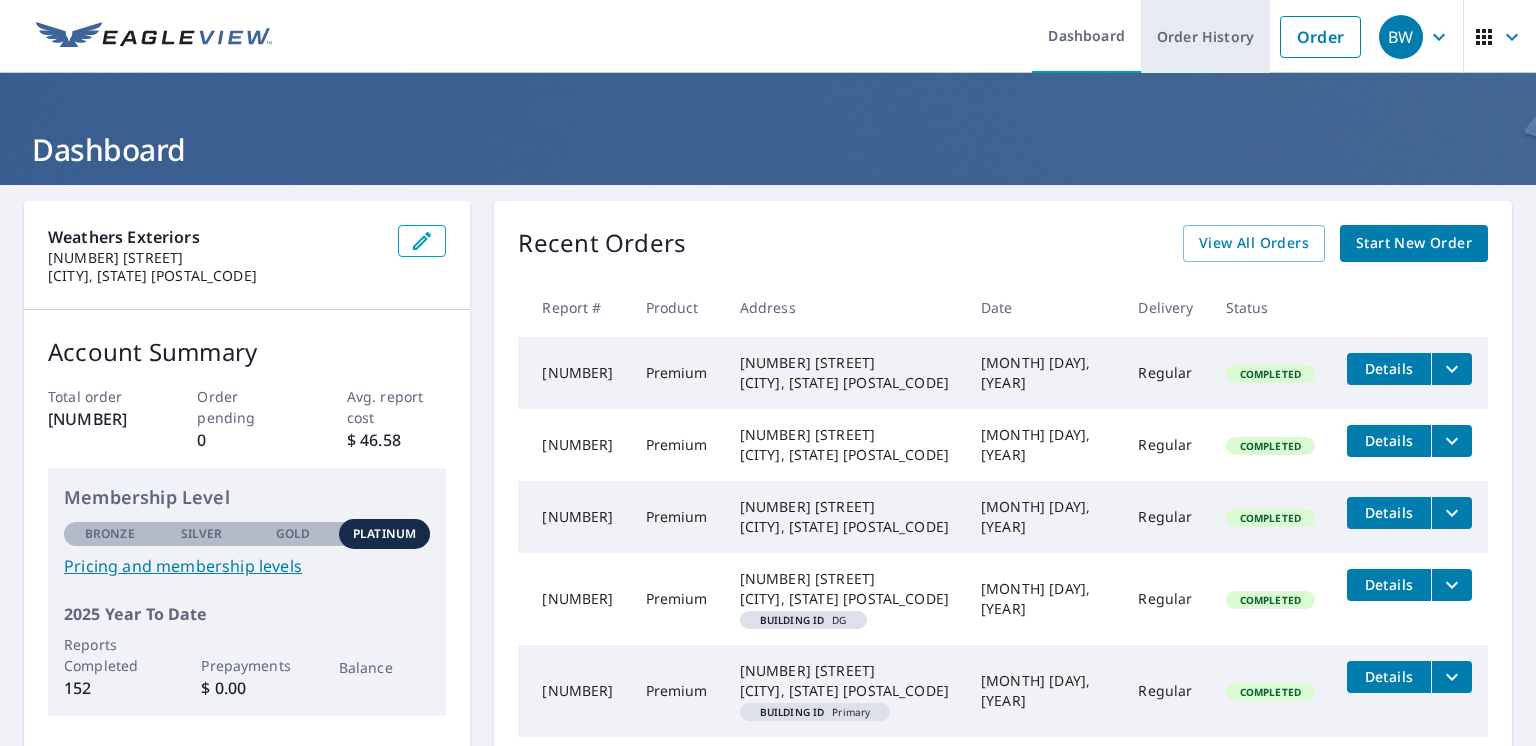 click on "Order History" at bounding box center (1205, 36) 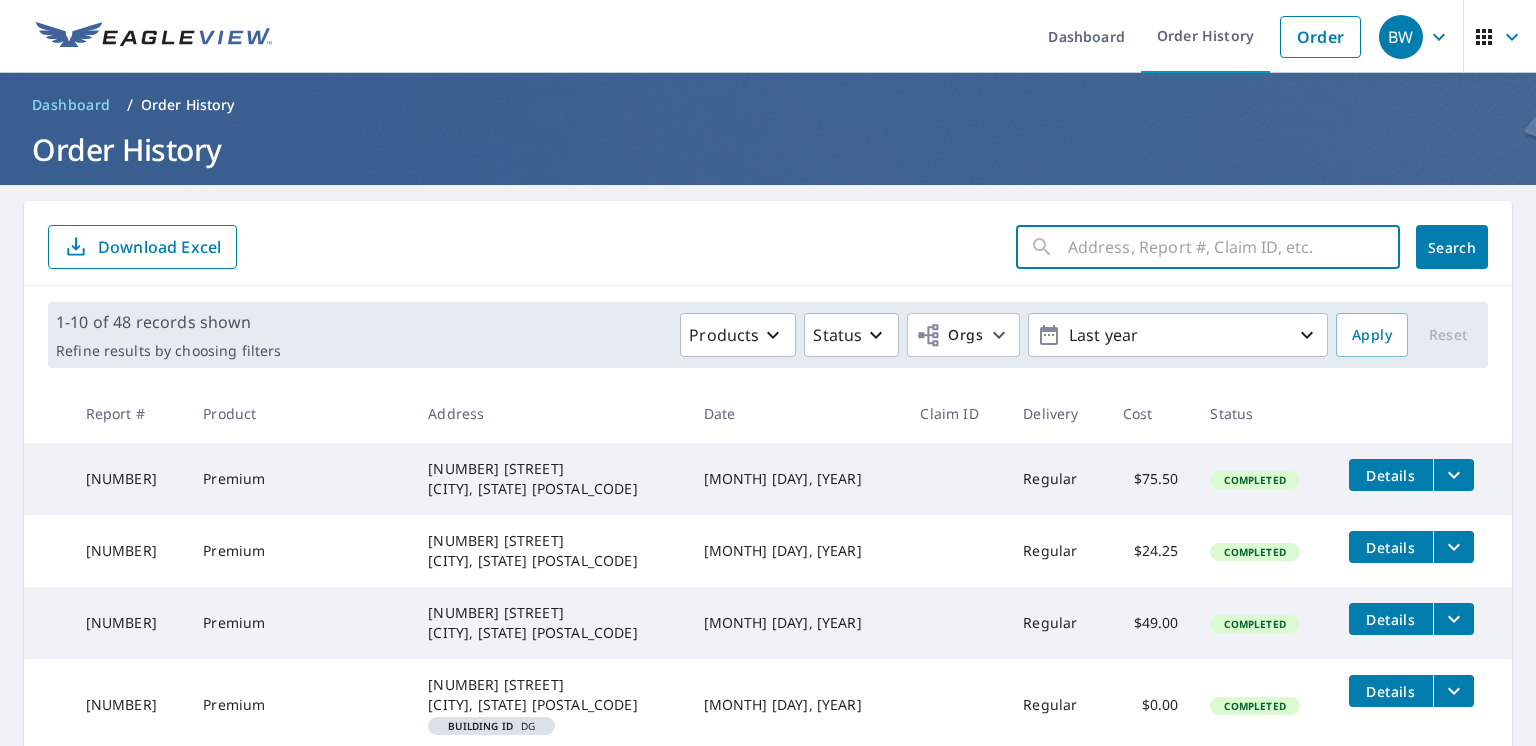 click at bounding box center (1234, 247) 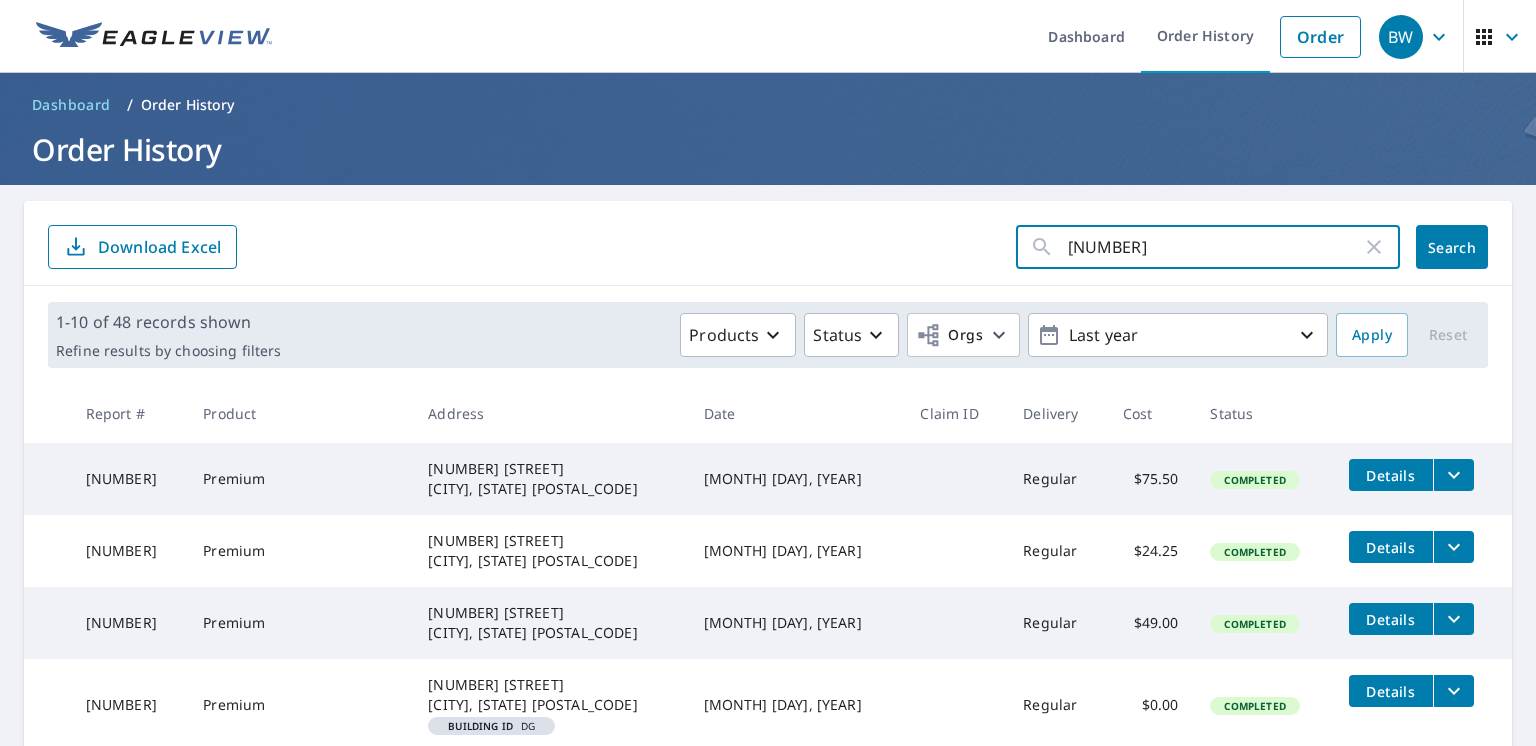type on "[NUMBER]" 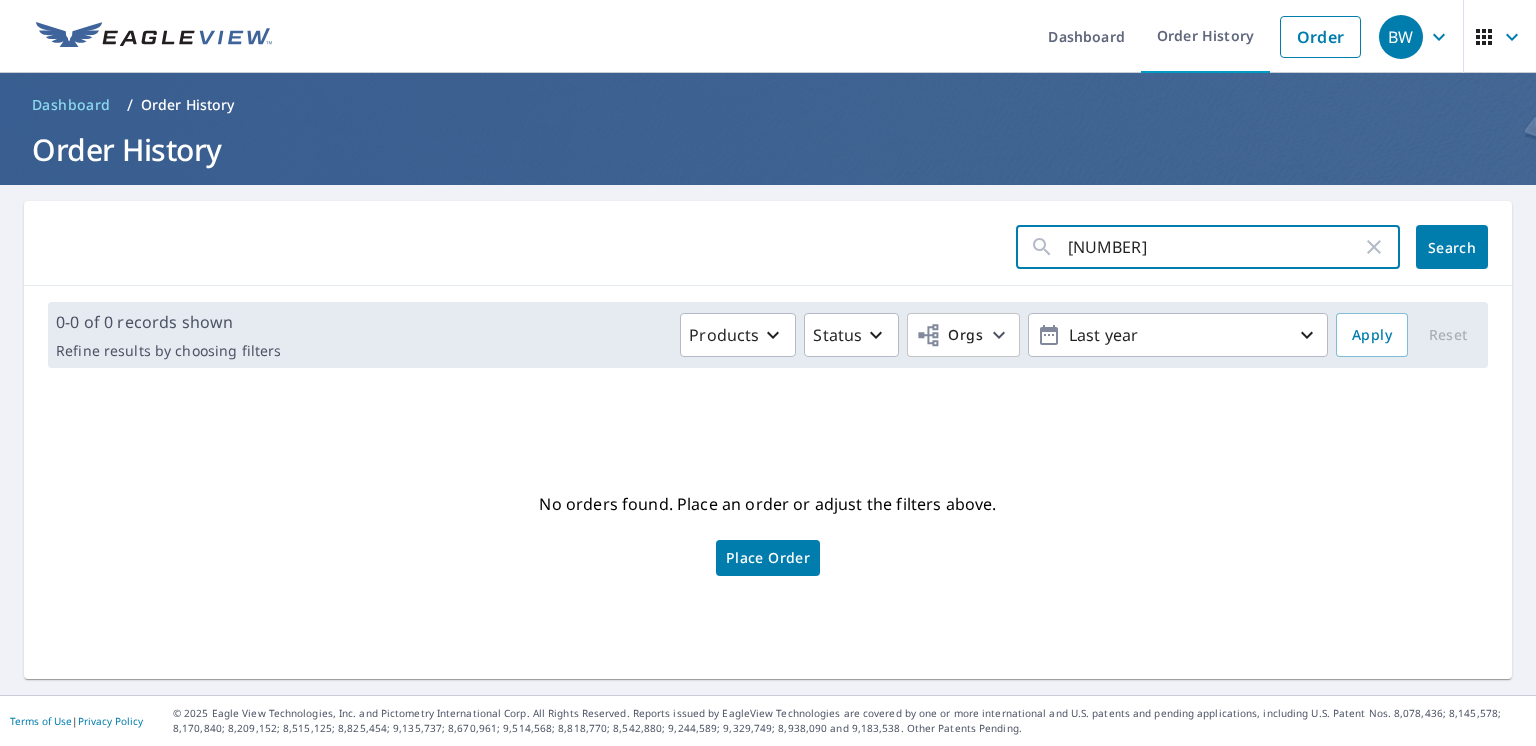 click on "[NUMBER]" at bounding box center [1215, 247] 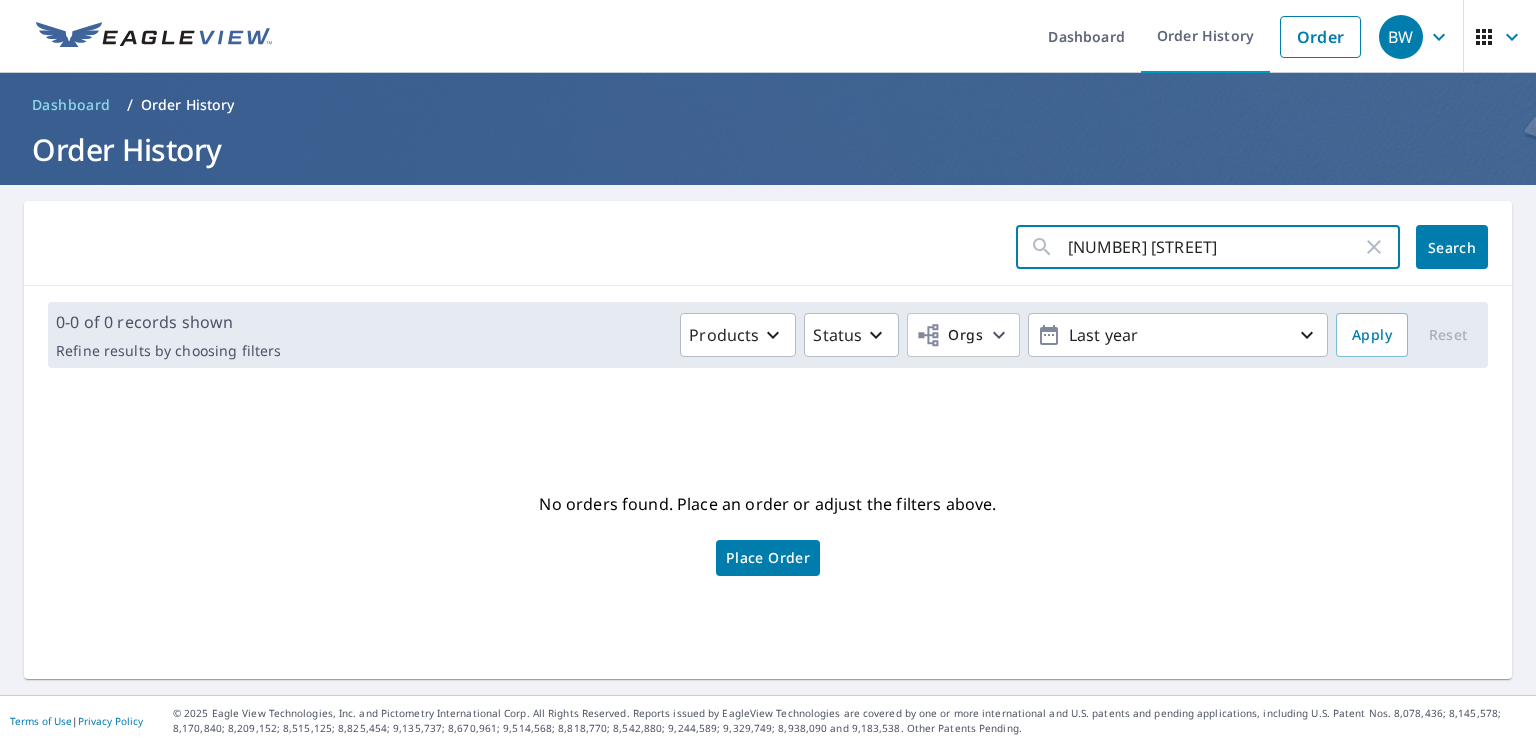 type on "[NUMBER] [STREET]" 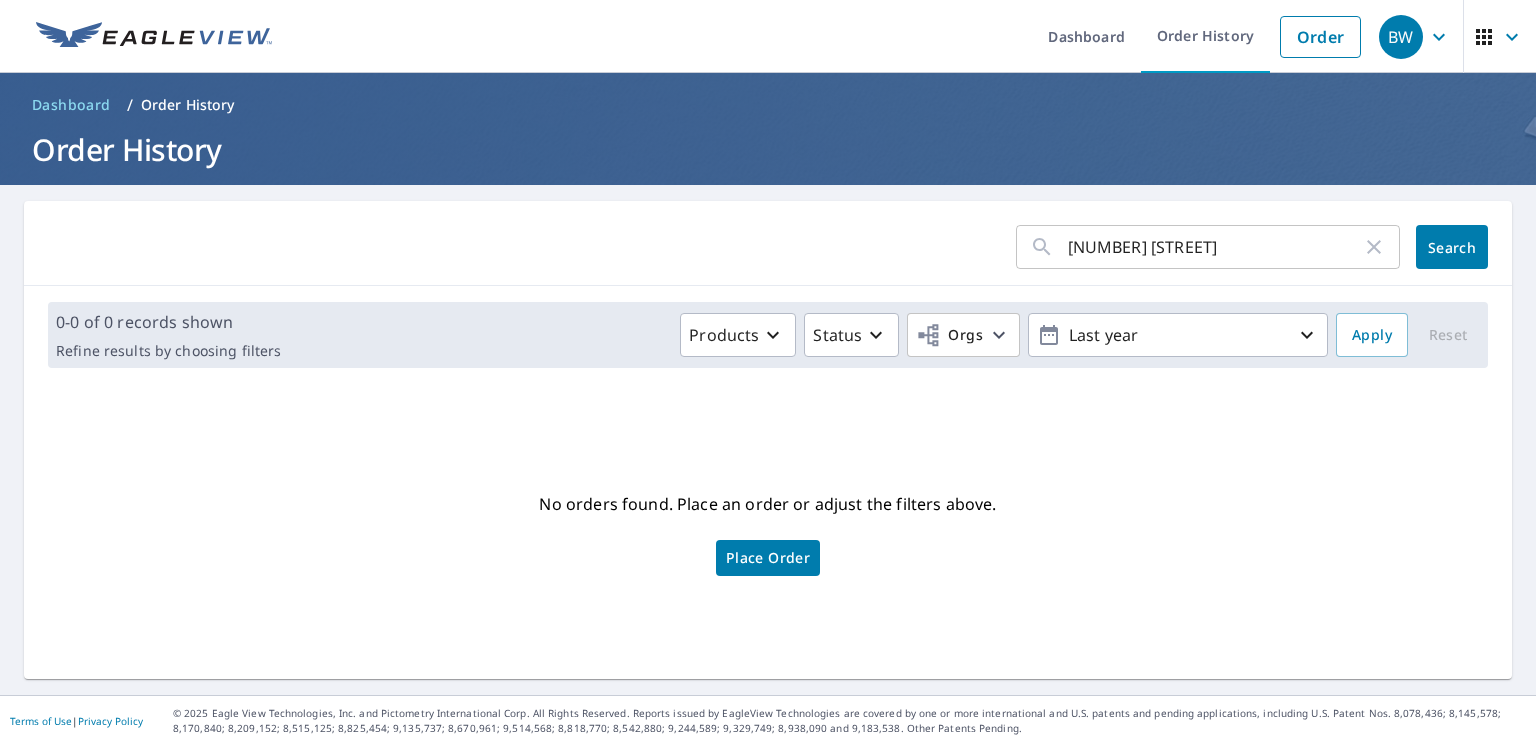click on "[NUMBER] [STREET]" at bounding box center [1215, 247] 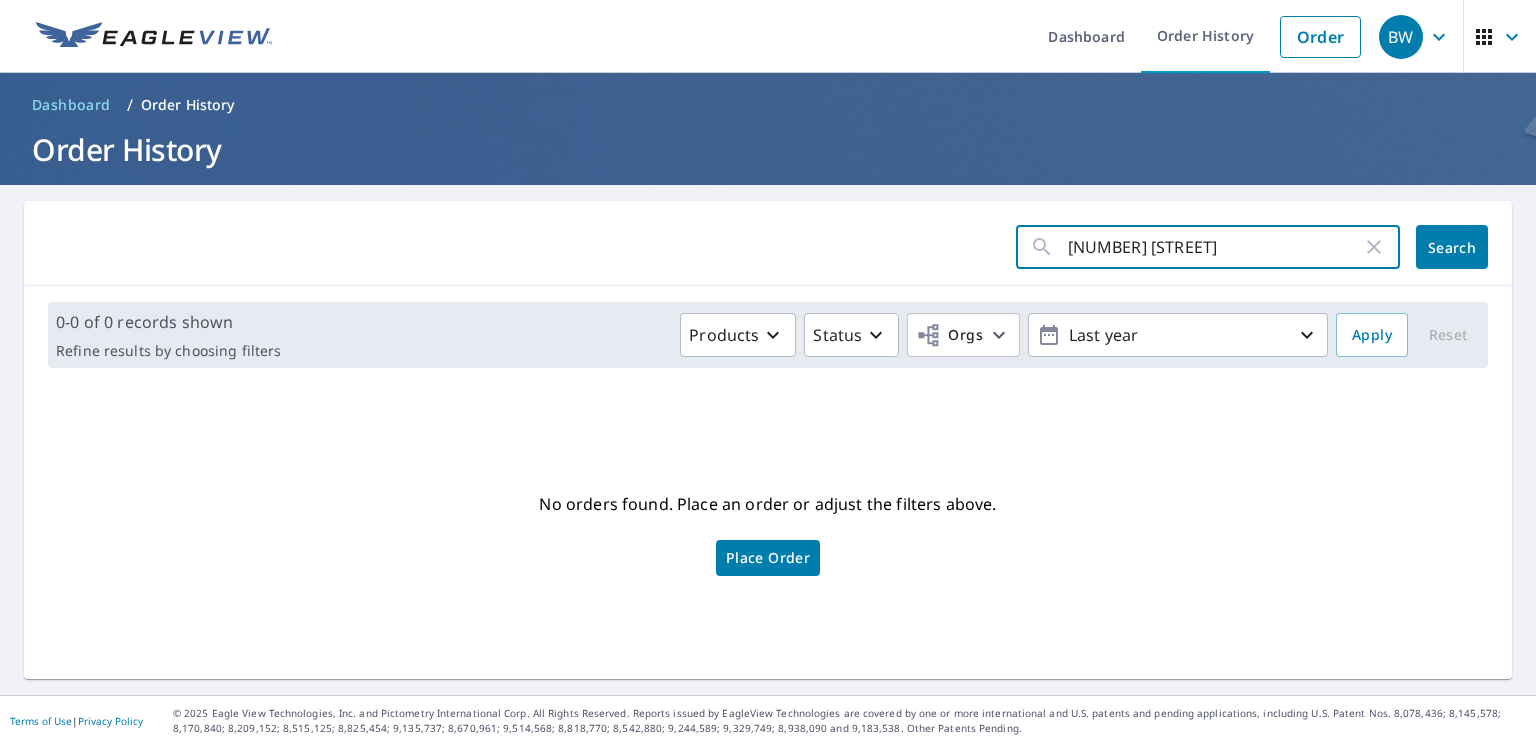 type on "[NUMBER] [STREET]" 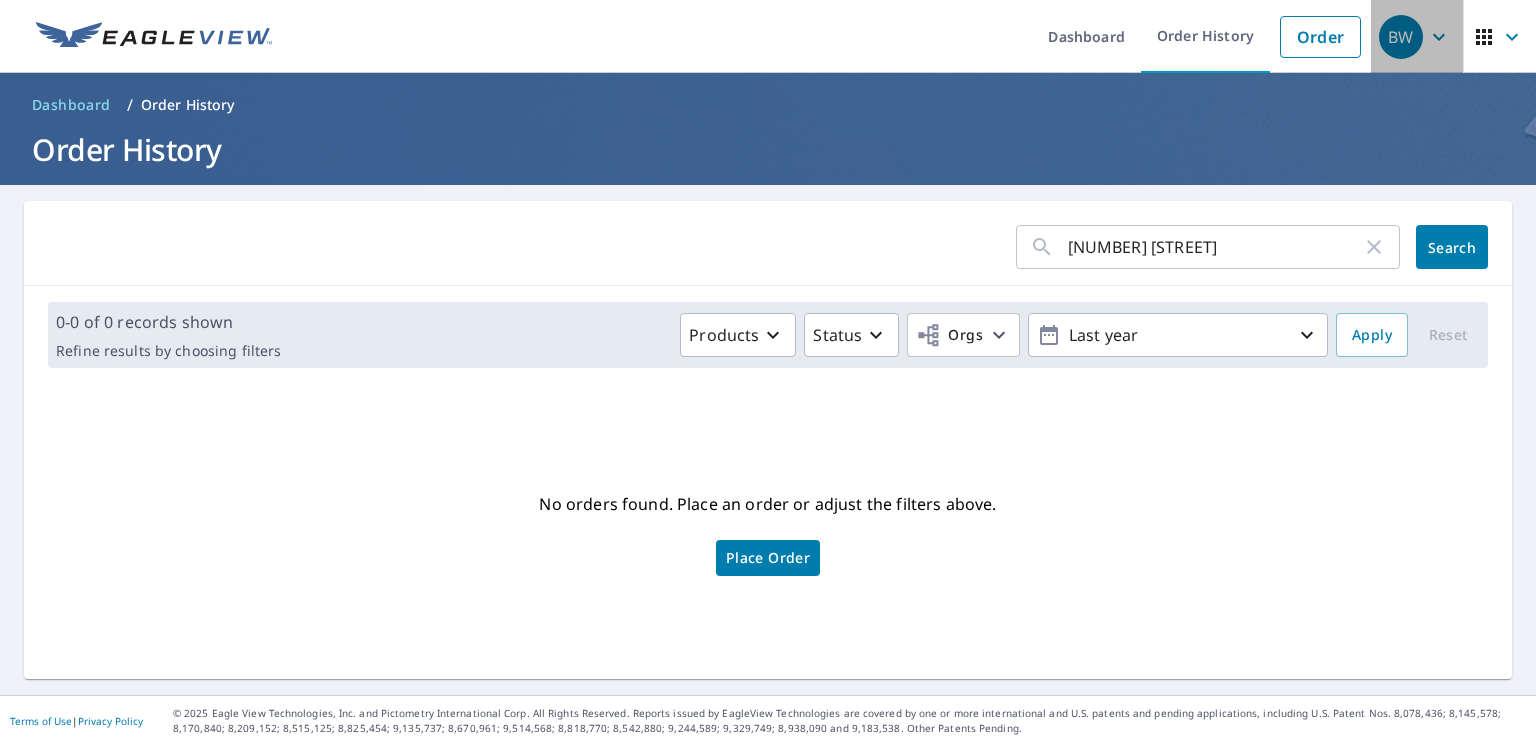click 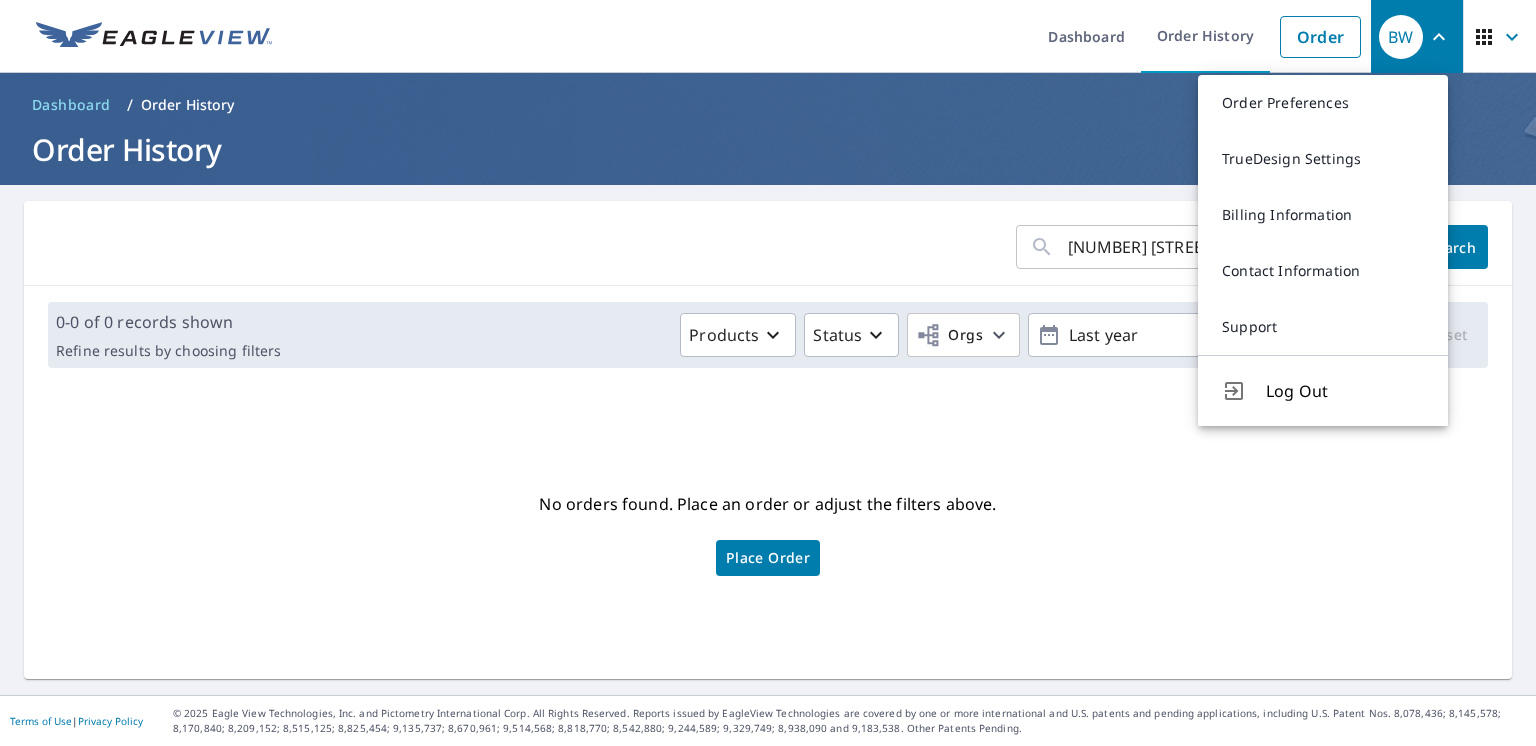 click 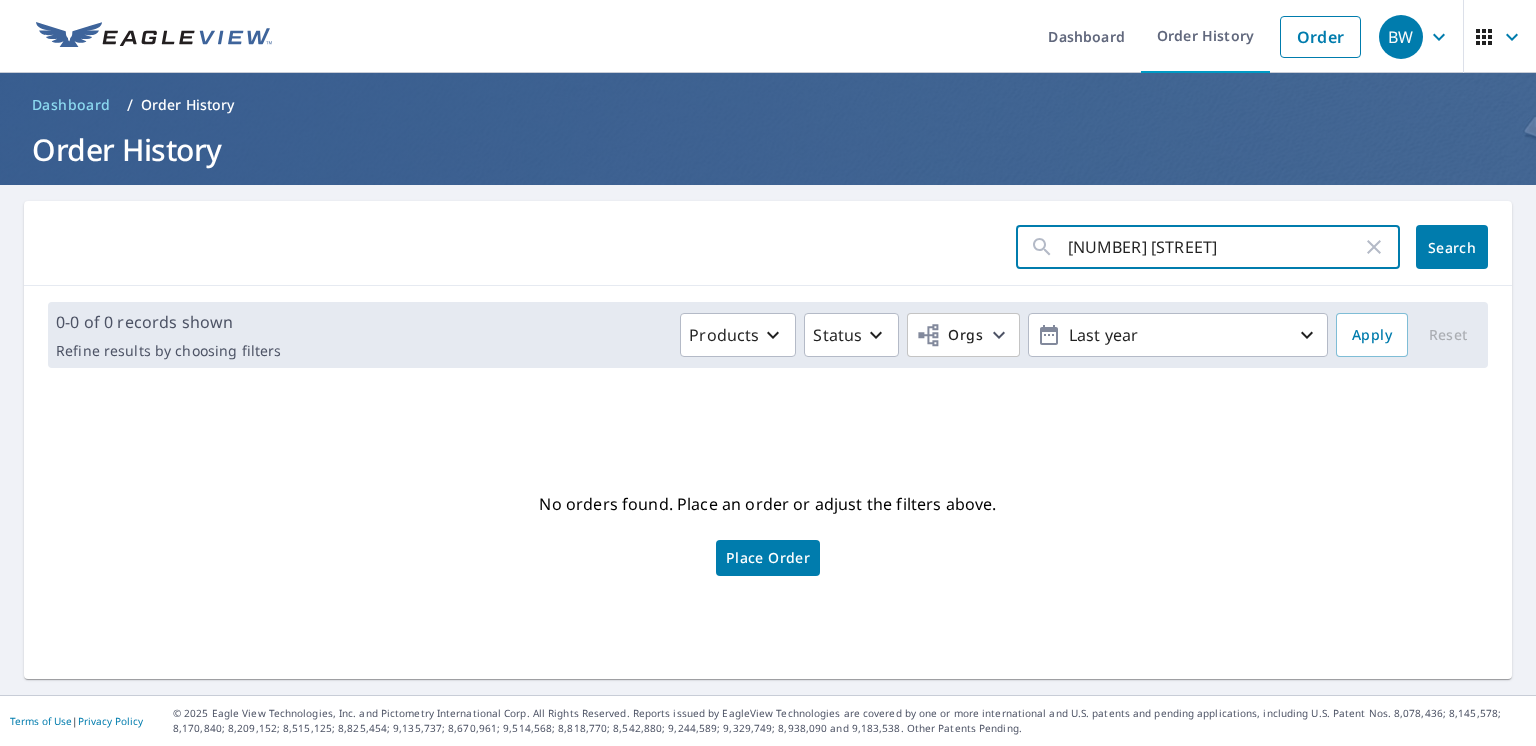 click on "[NUMBER] [STREET]" at bounding box center (1215, 247) 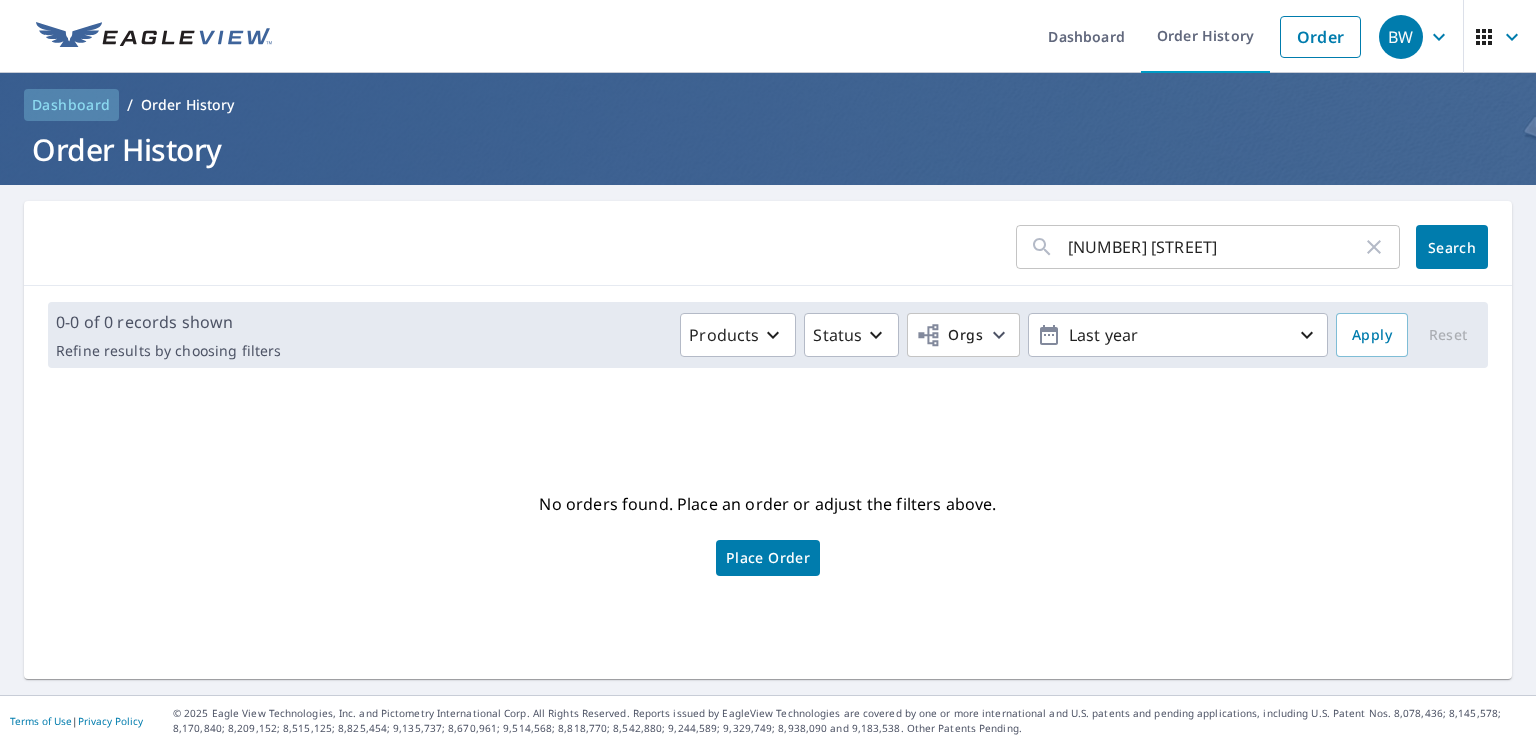 click on "Dashboard" at bounding box center [71, 105] 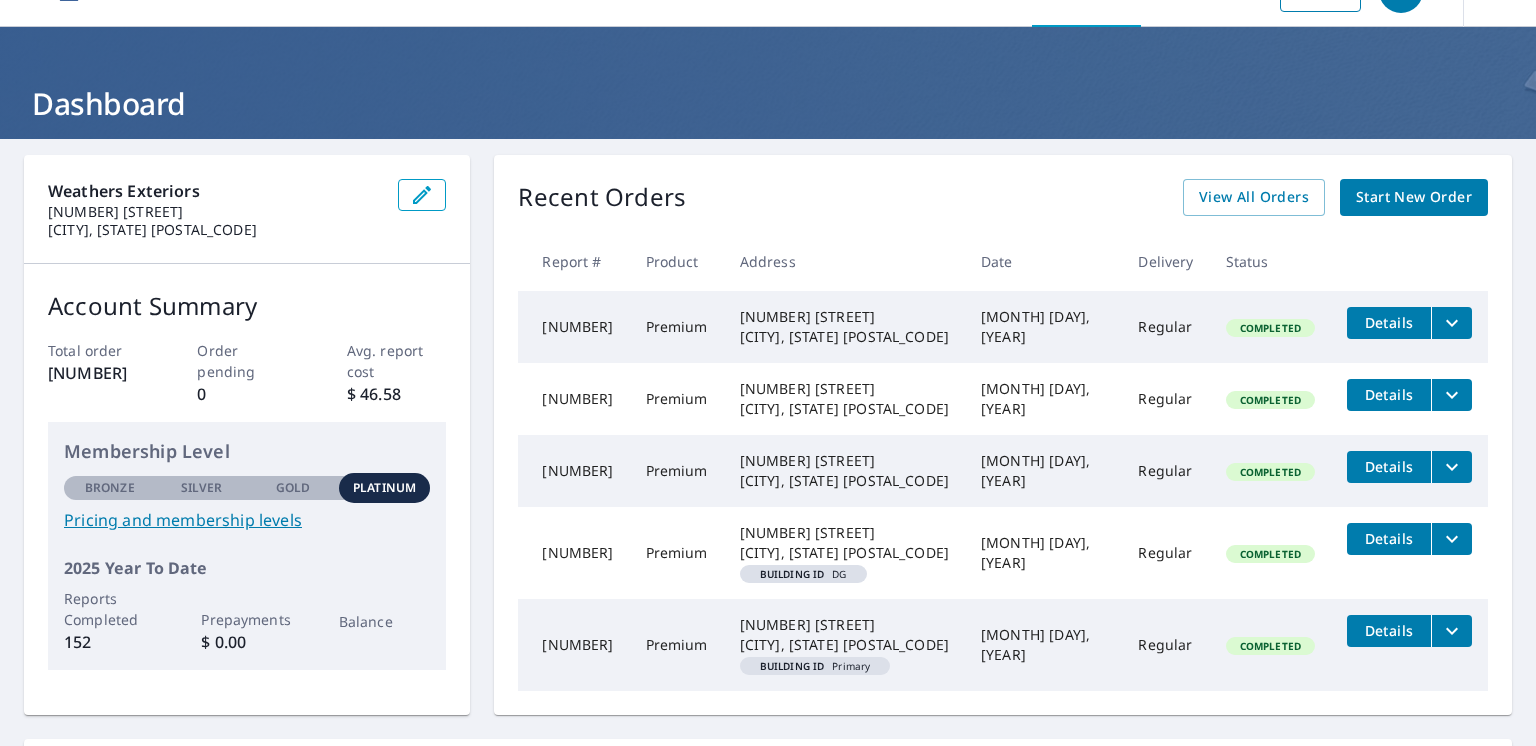 scroll, scrollTop: 0, scrollLeft: 0, axis: both 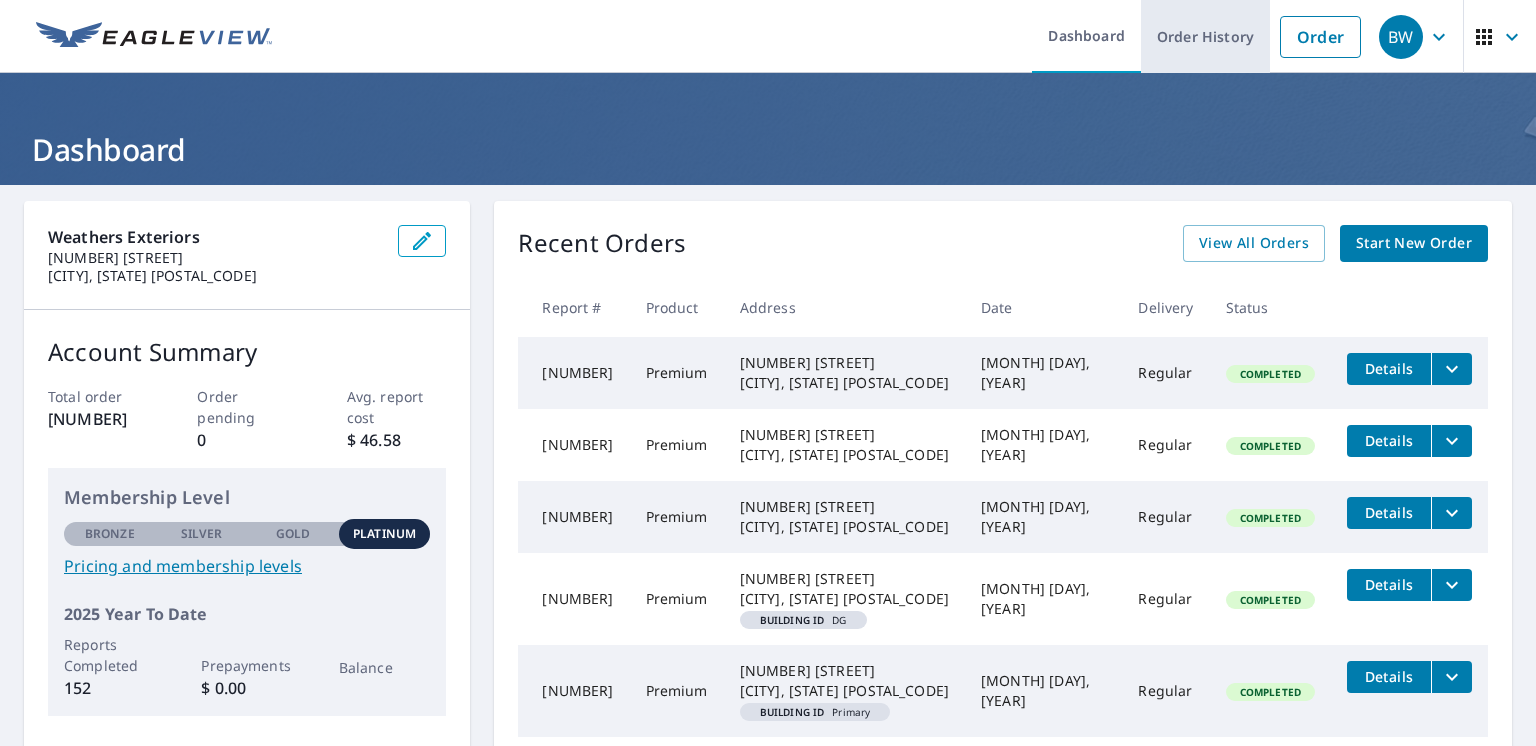 click on "Order History" at bounding box center (1205, 36) 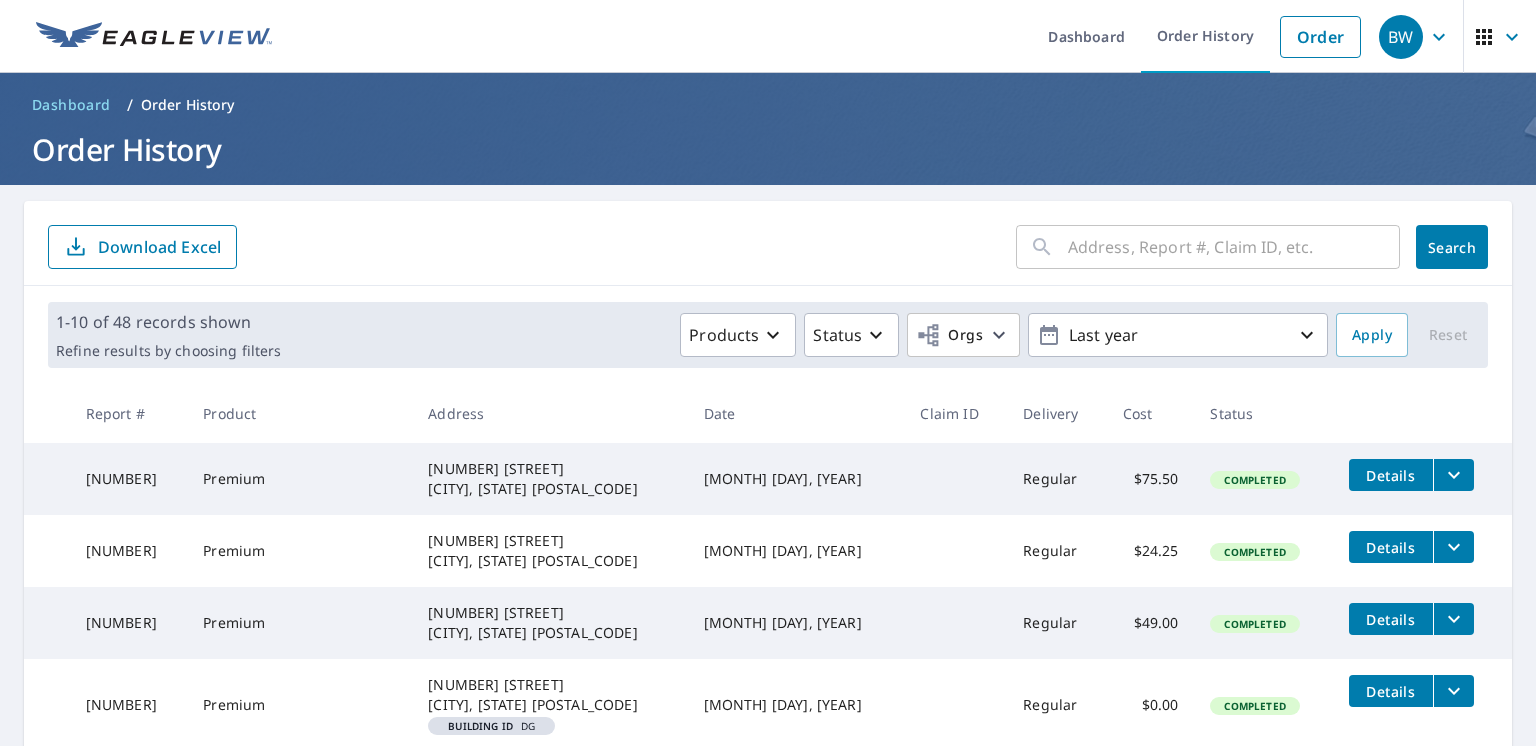 click on "Order History" at bounding box center [188, 105] 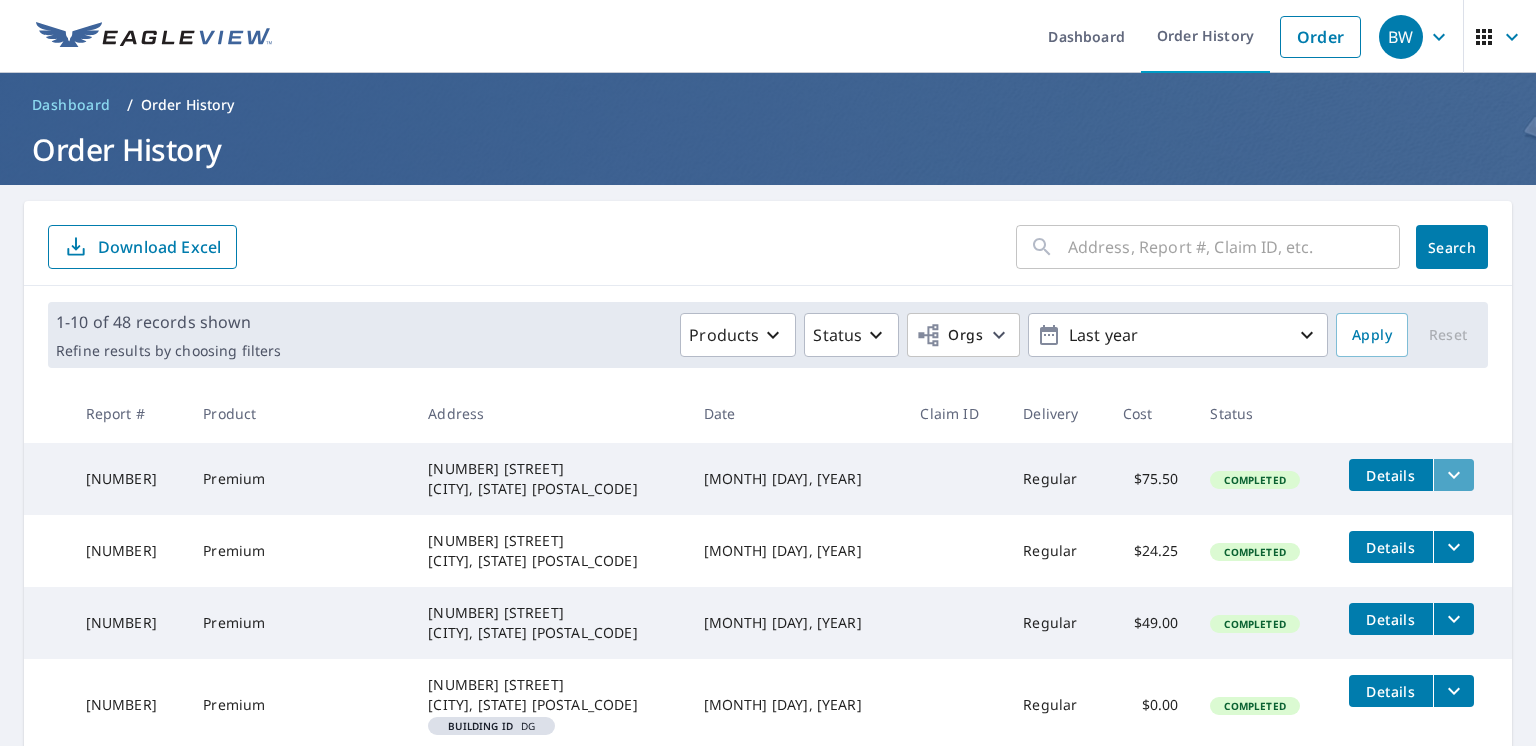click 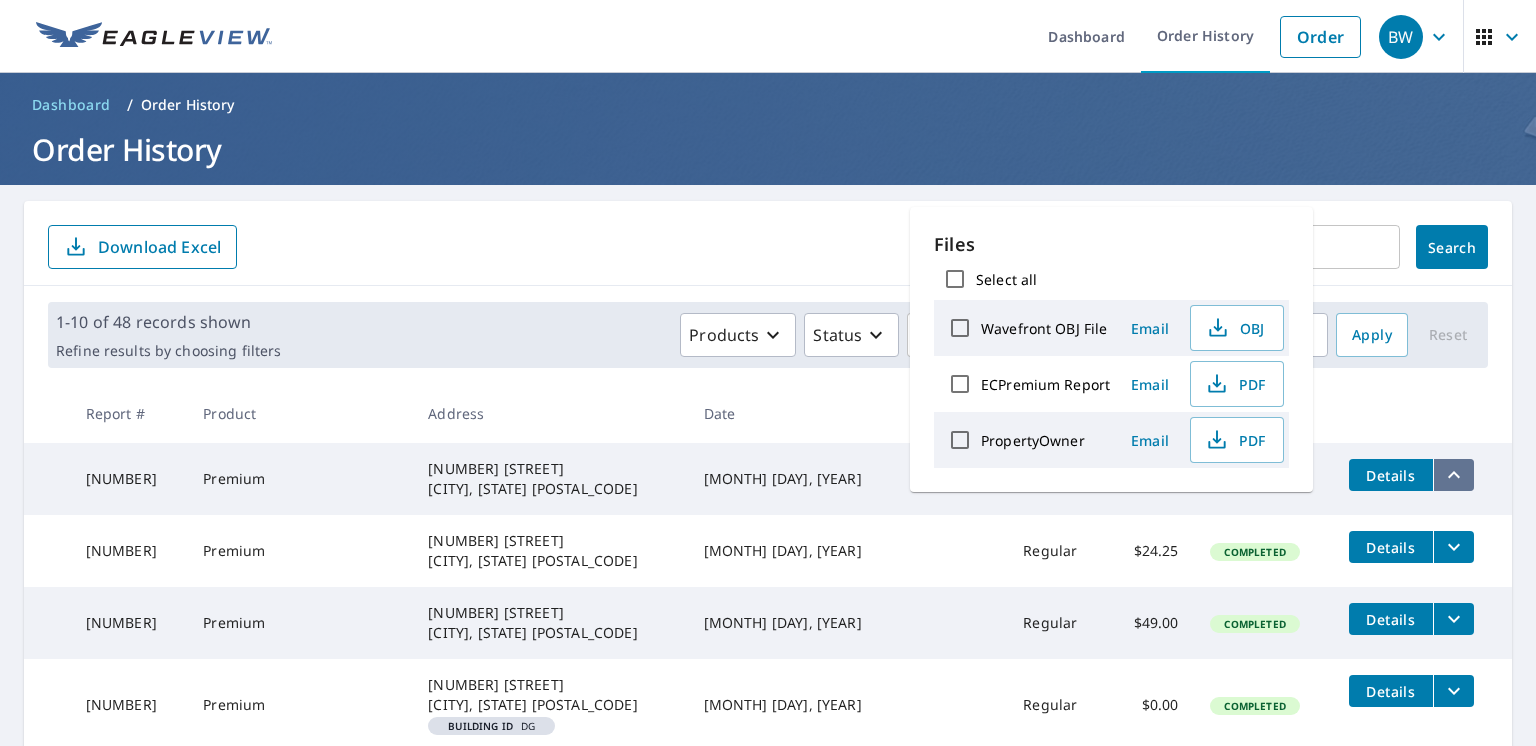 click 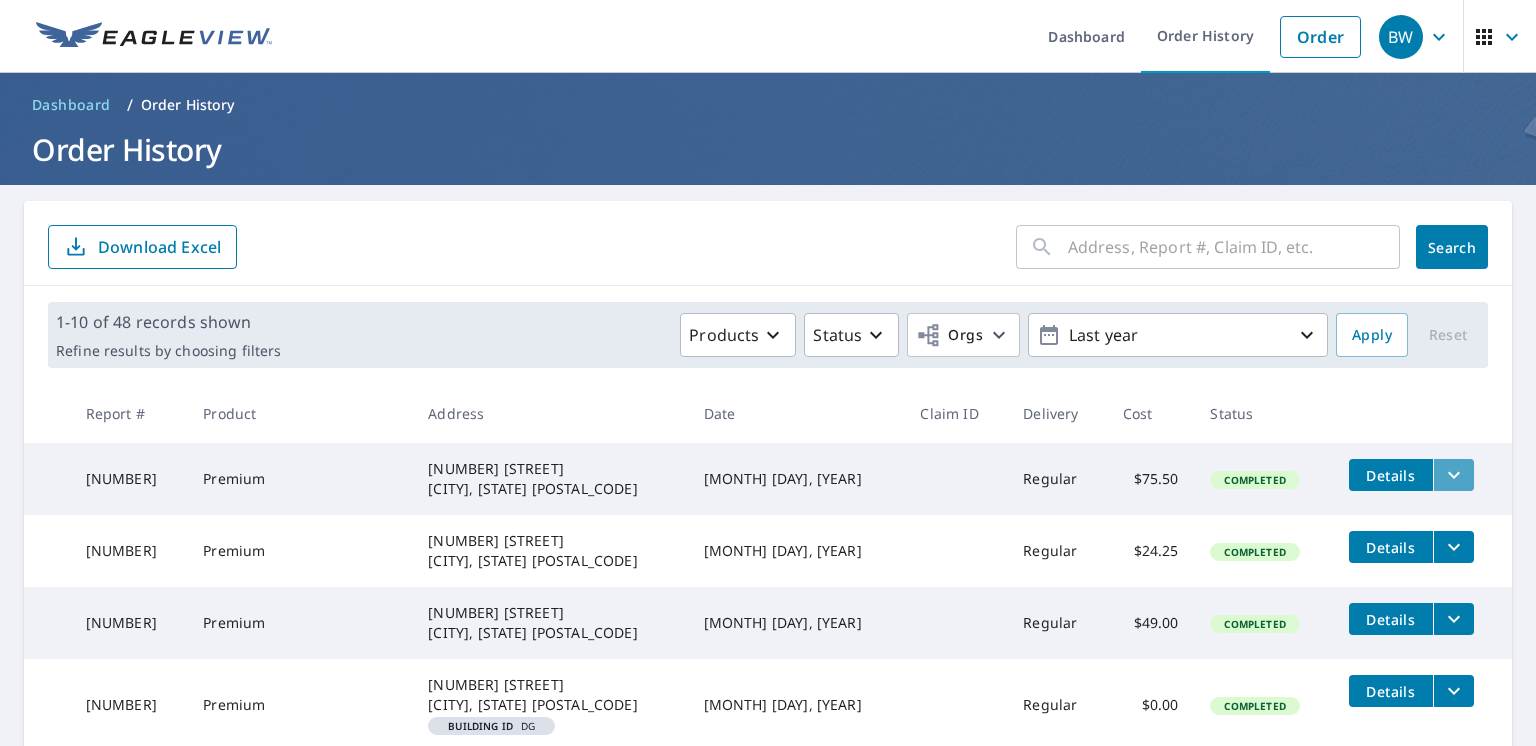 click 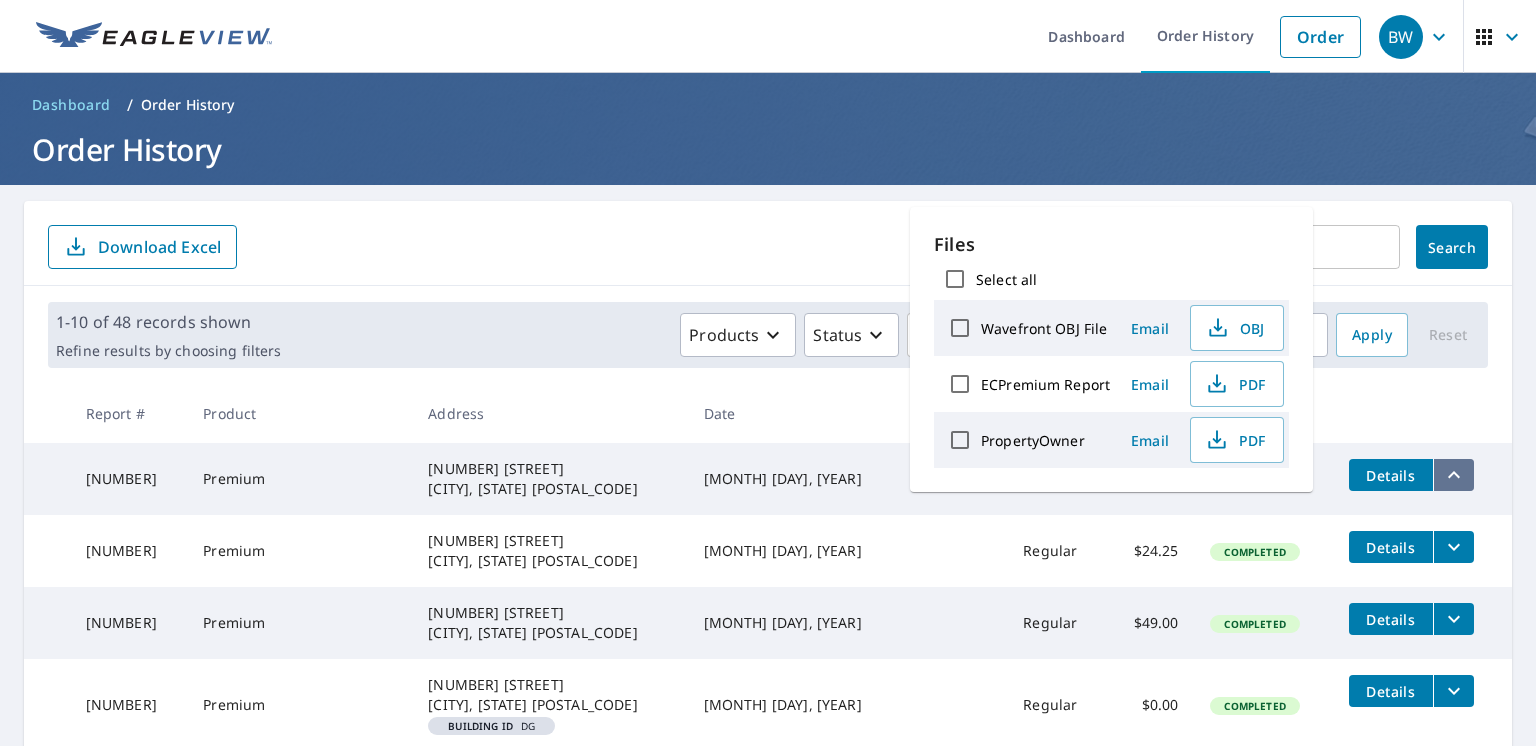 click 